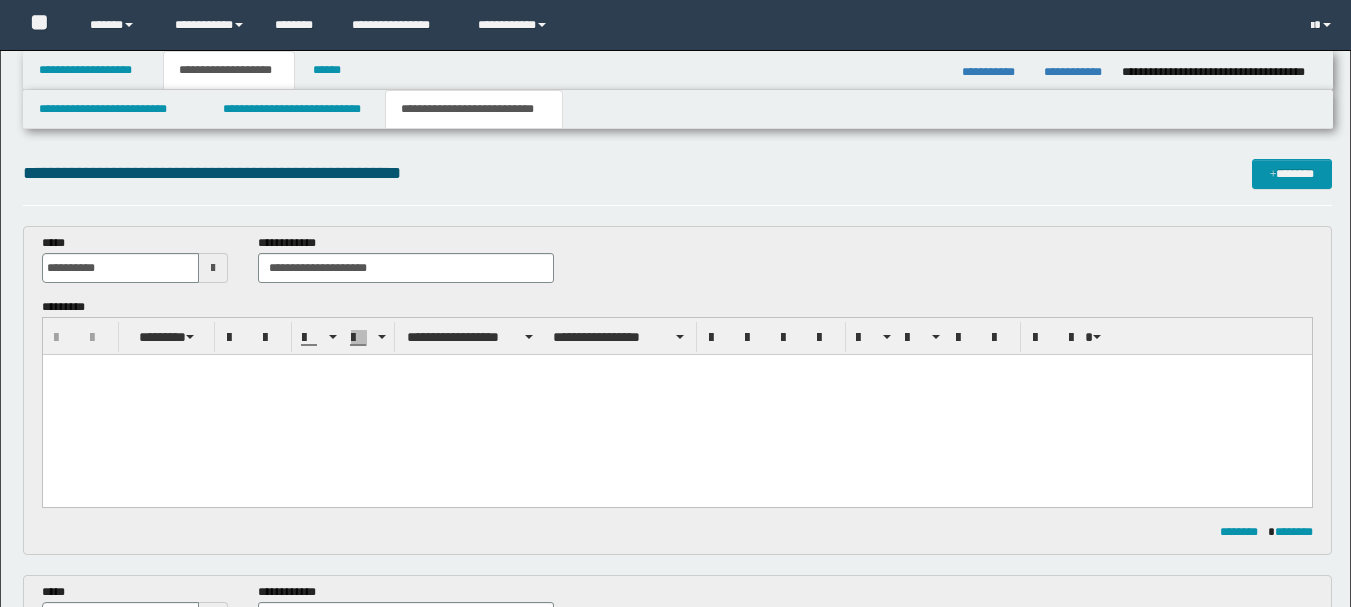 scroll, scrollTop: 2296, scrollLeft: 0, axis: vertical 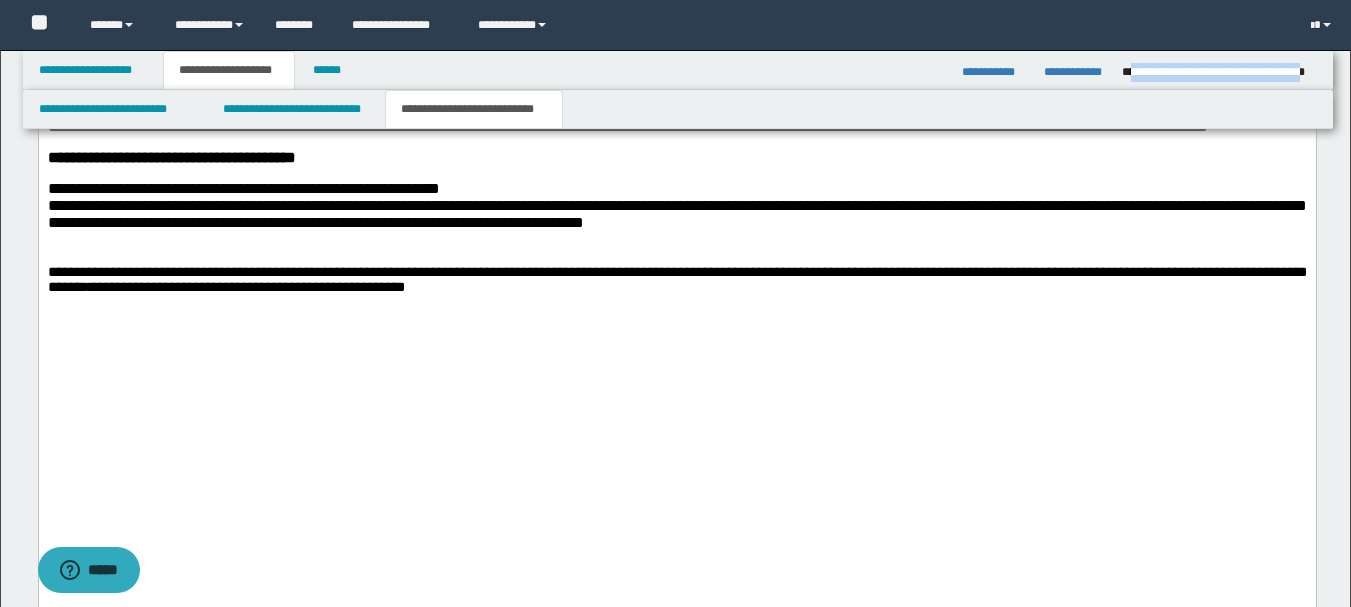click on "**********" at bounding box center [676, -182] 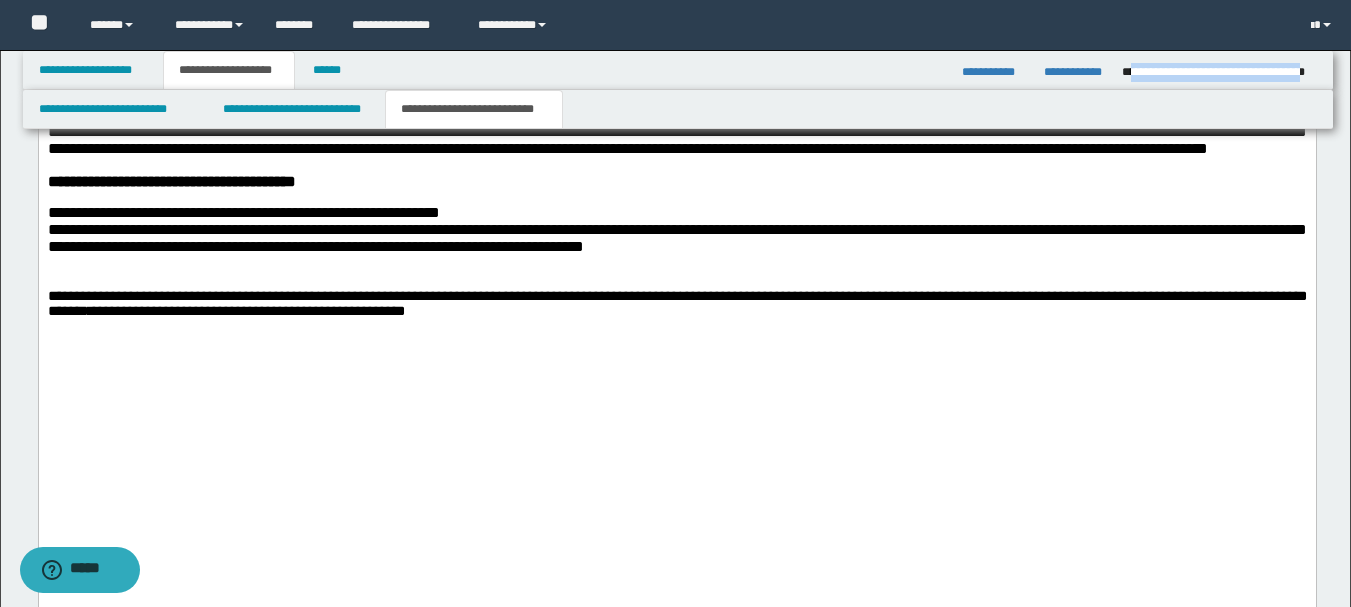 scroll, scrollTop: 0, scrollLeft: 0, axis: both 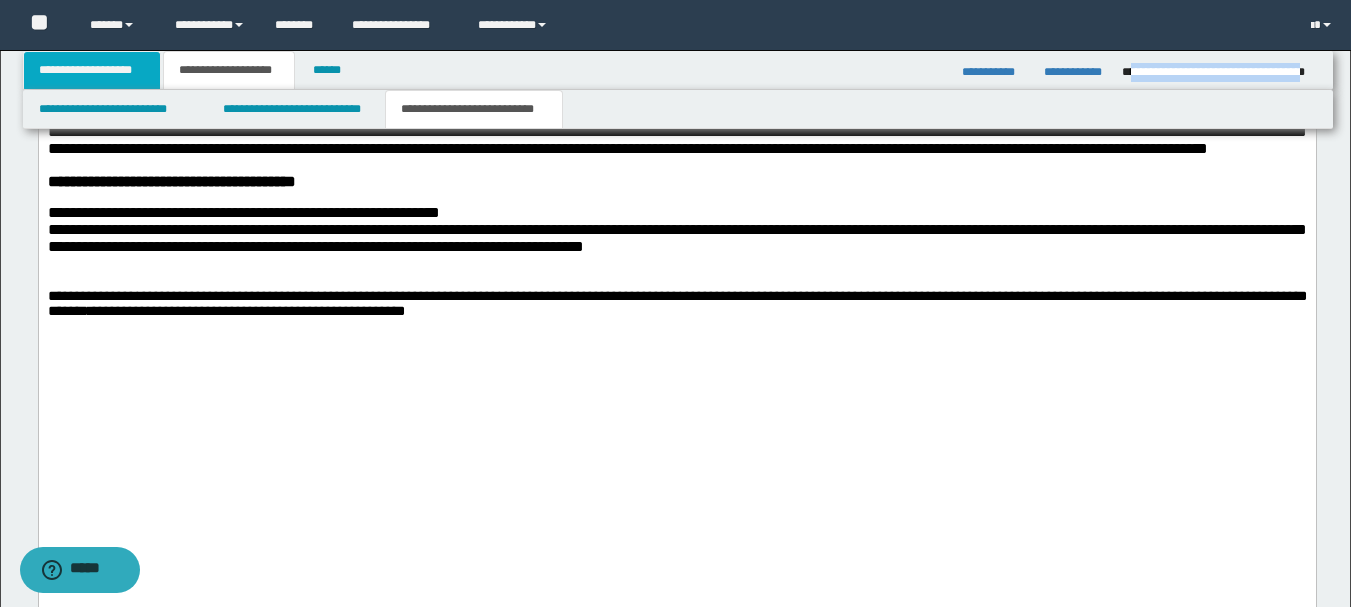 click on "**********" at bounding box center (92, 70) 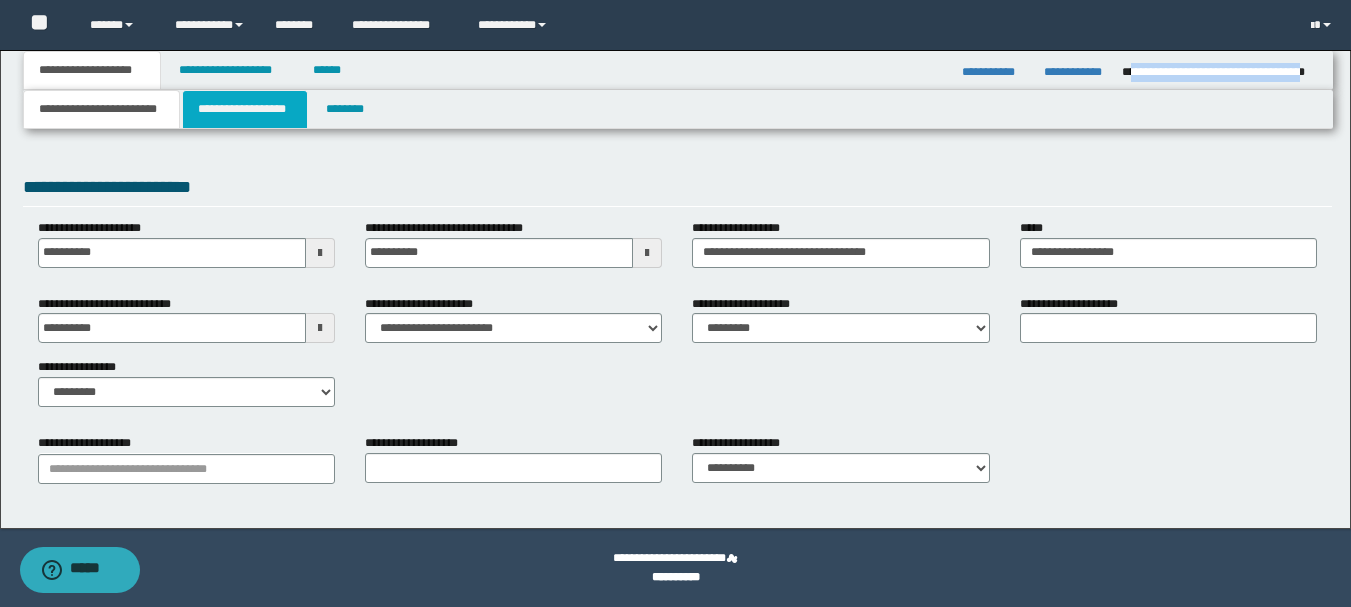 click on "**********" at bounding box center [245, 109] 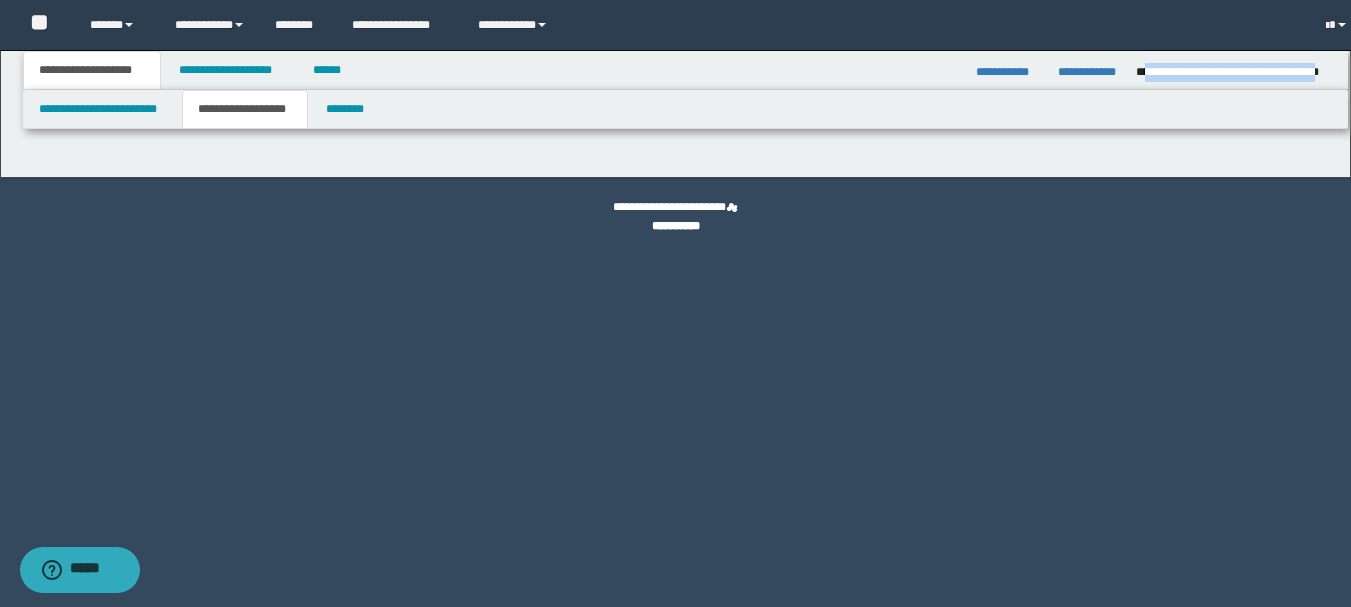 scroll, scrollTop: 0, scrollLeft: 0, axis: both 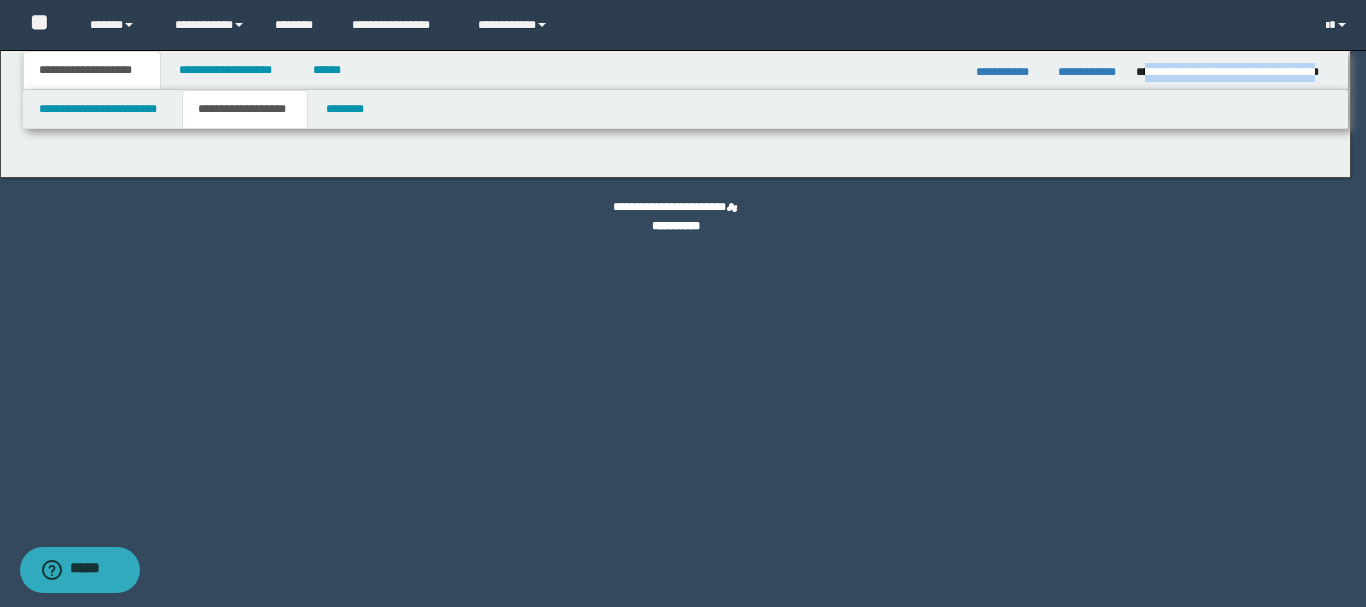 type on "**********" 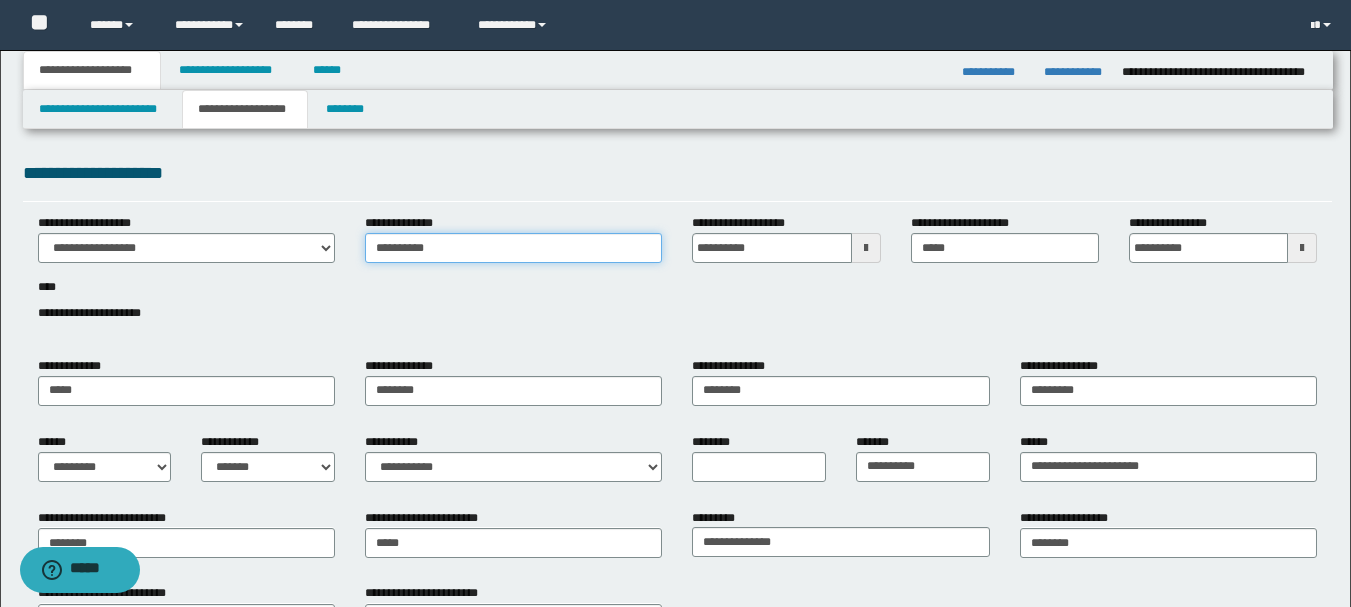 drag, startPoint x: 459, startPoint y: 245, endPoint x: 322, endPoint y: 240, distance: 137.09122 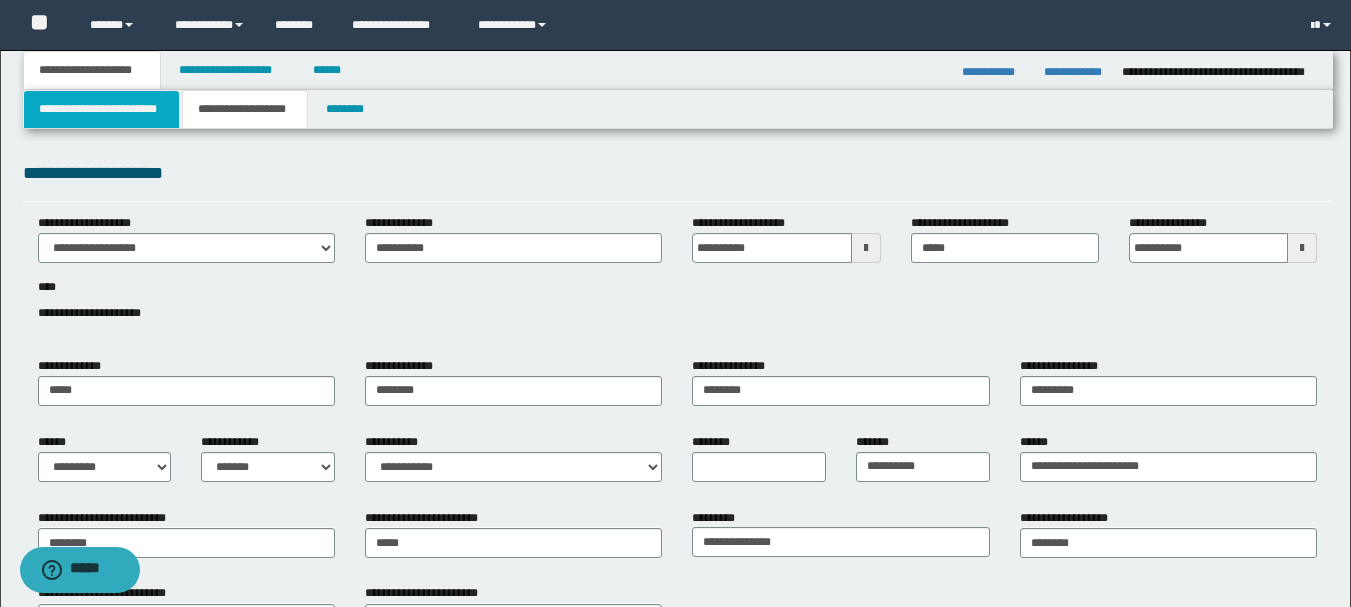 click on "**********" at bounding box center [101, 109] 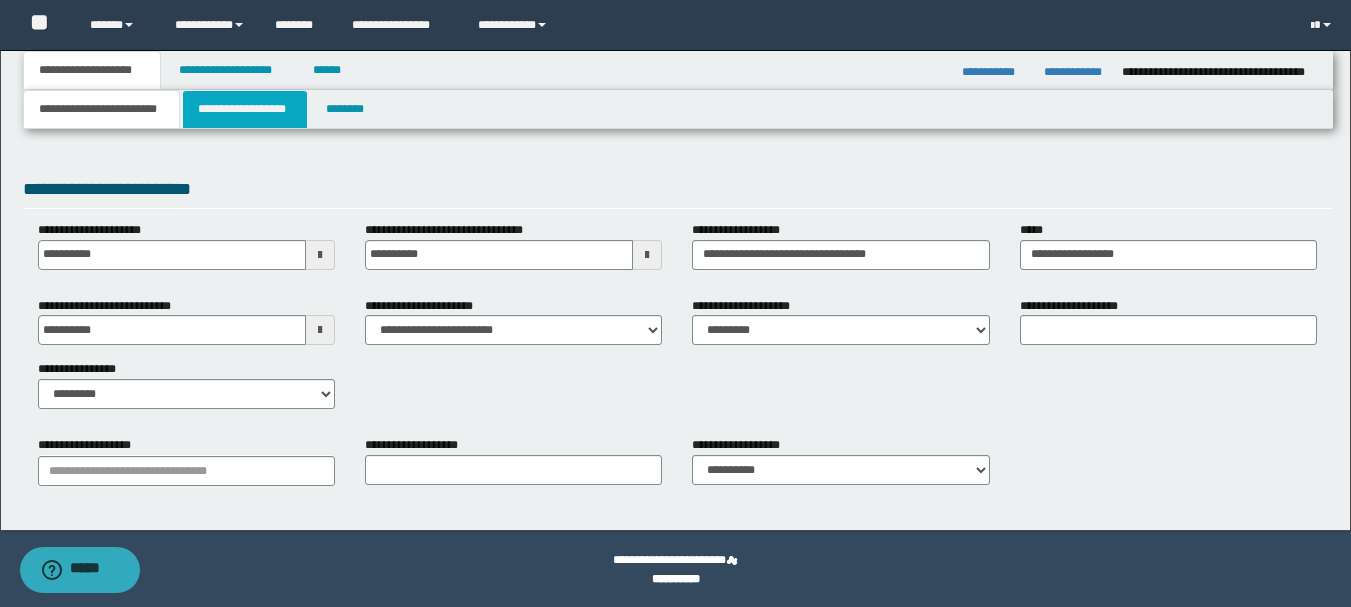 scroll, scrollTop: 322, scrollLeft: 0, axis: vertical 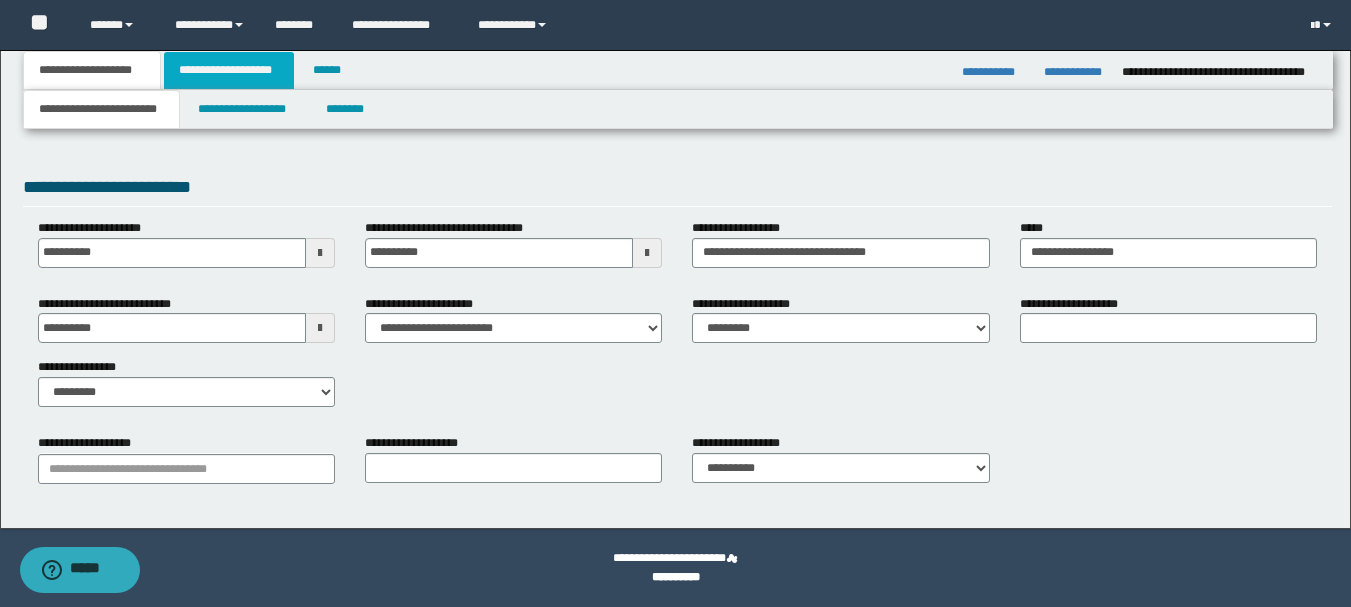 click on "**********" at bounding box center (229, 70) 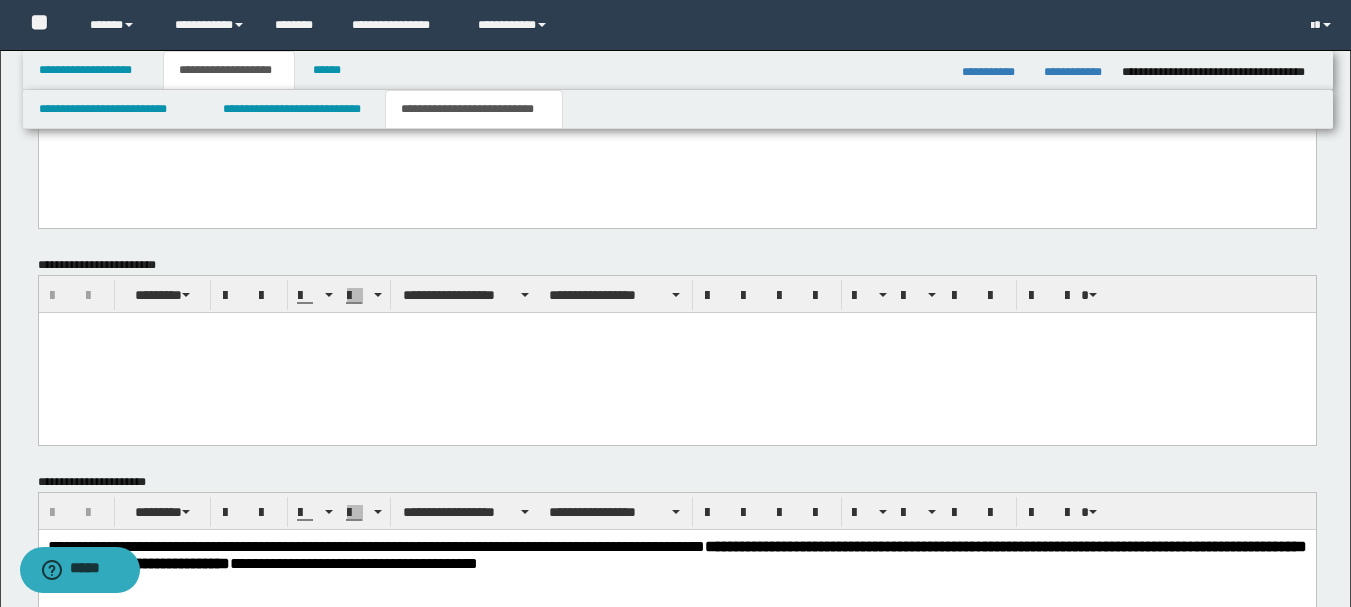 scroll, scrollTop: 2396, scrollLeft: 0, axis: vertical 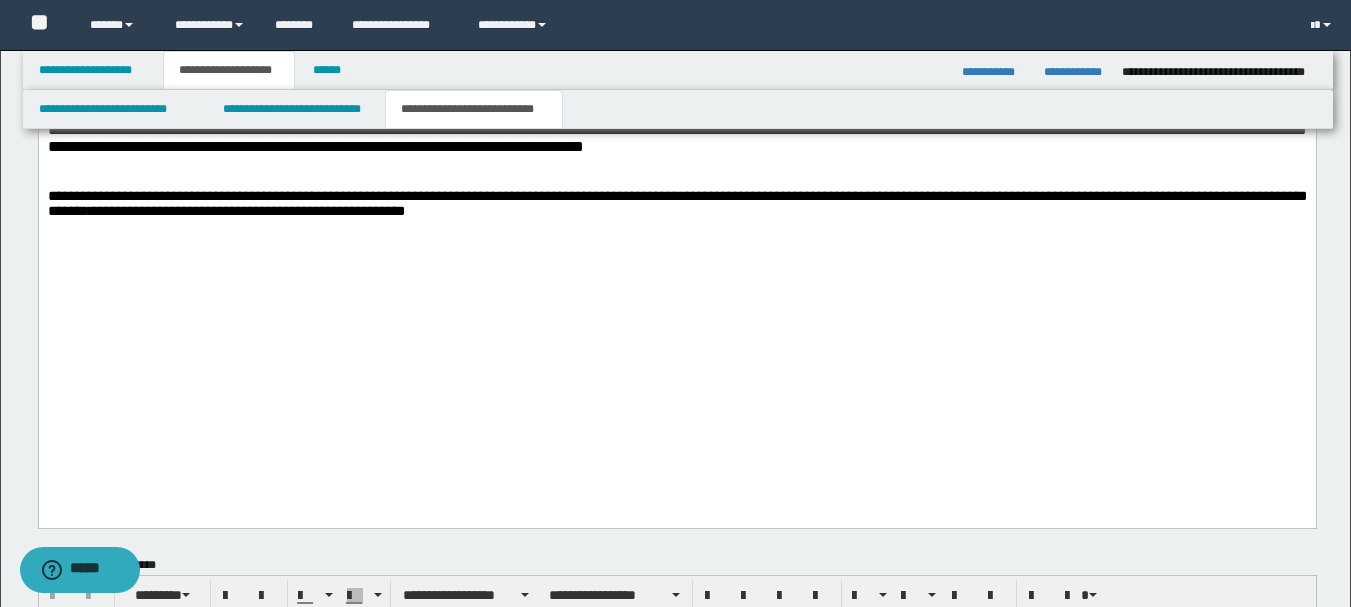 click on "**********" at bounding box center (676, -270) 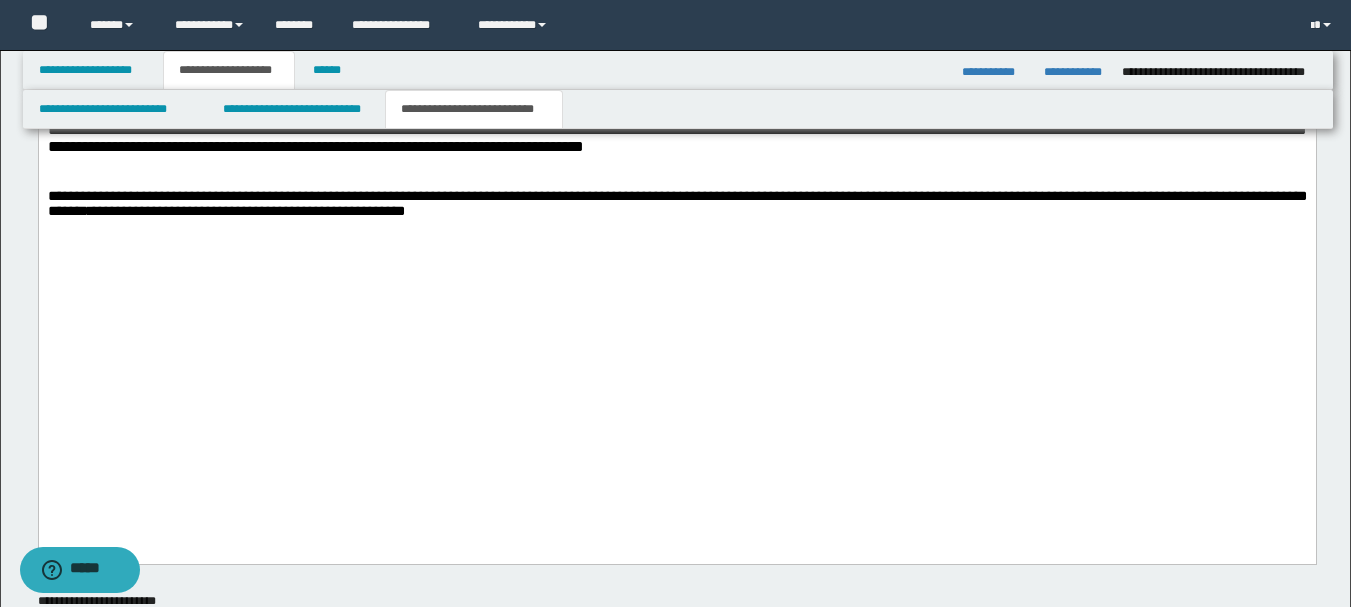 type 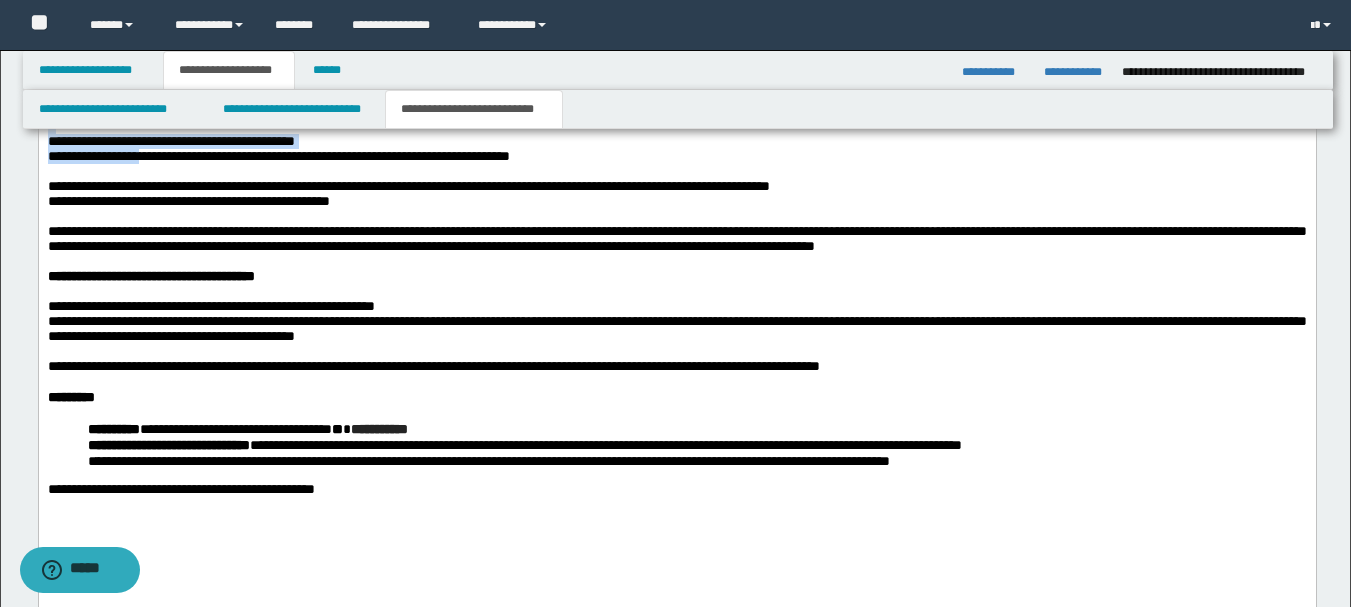 scroll, scrollTop: 3496, scrollLeft: 0, axis: vertical 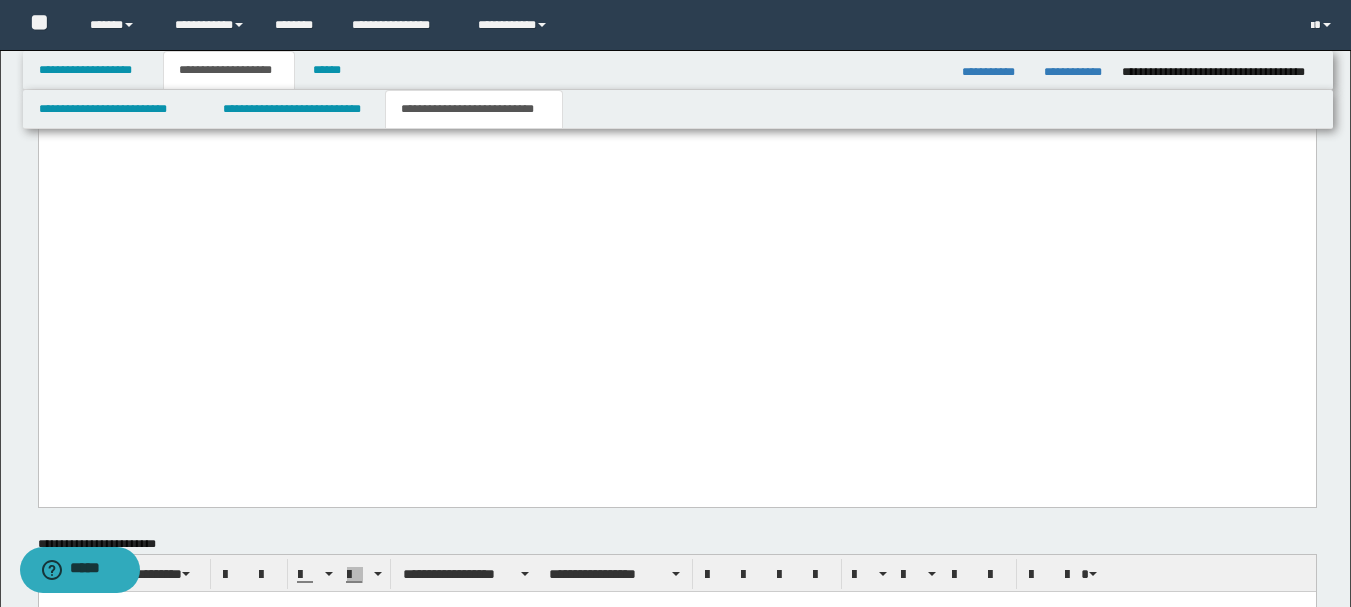 drag, startPoint x: 48, startPoint y: -713, endPoint x: 447, endPoint y: 428, distance: 1208.7522 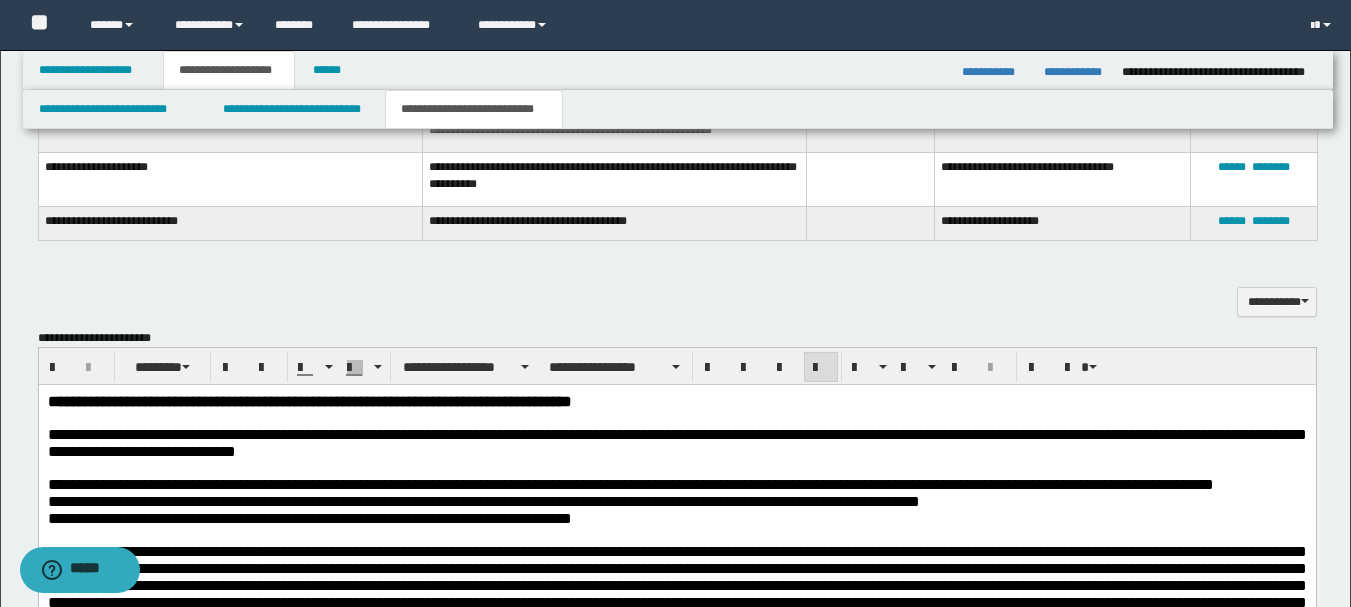 scroll, scrollTop: 1296, scrollLeft: 0, axis: vertical 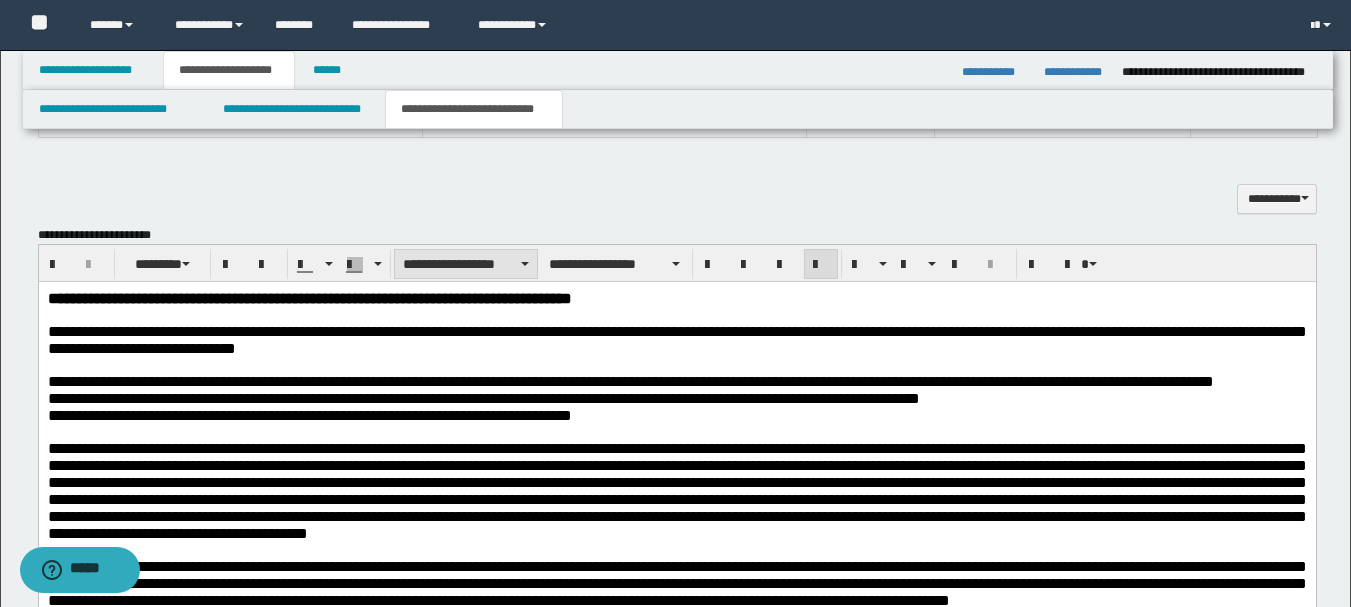 click on "**********" at bounding box center [466, 264] 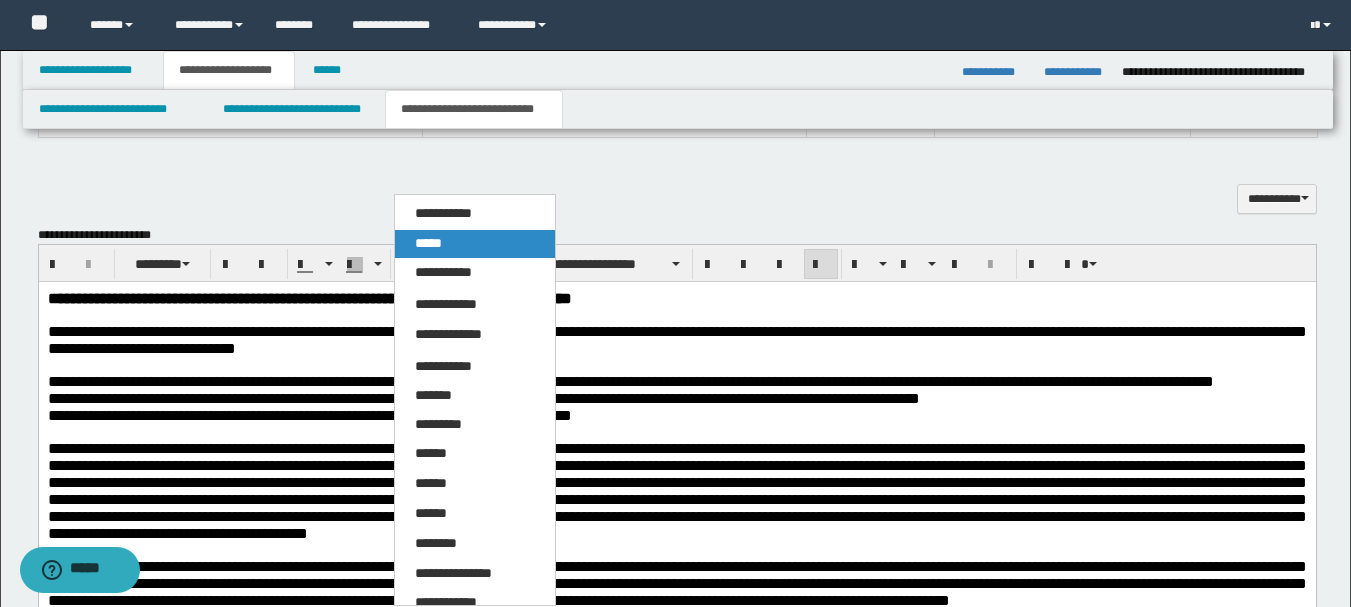 click on "*****" at bounding box center (475, 244) 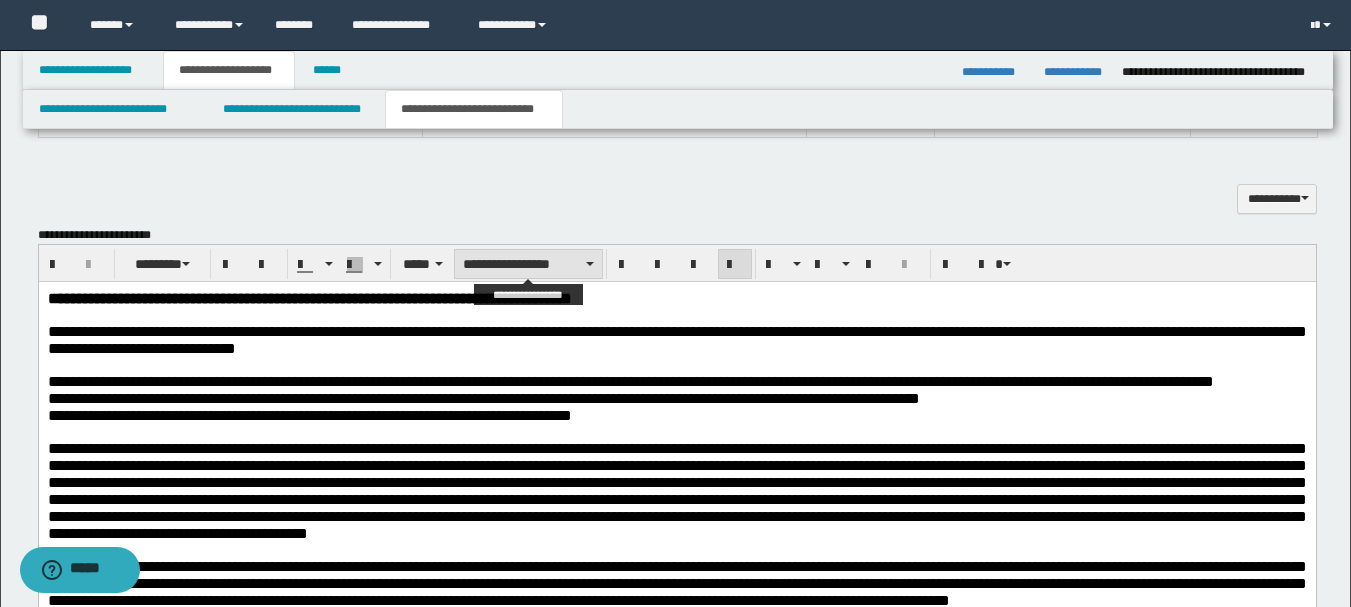 click on "**********" at bounding box center (528, 264) 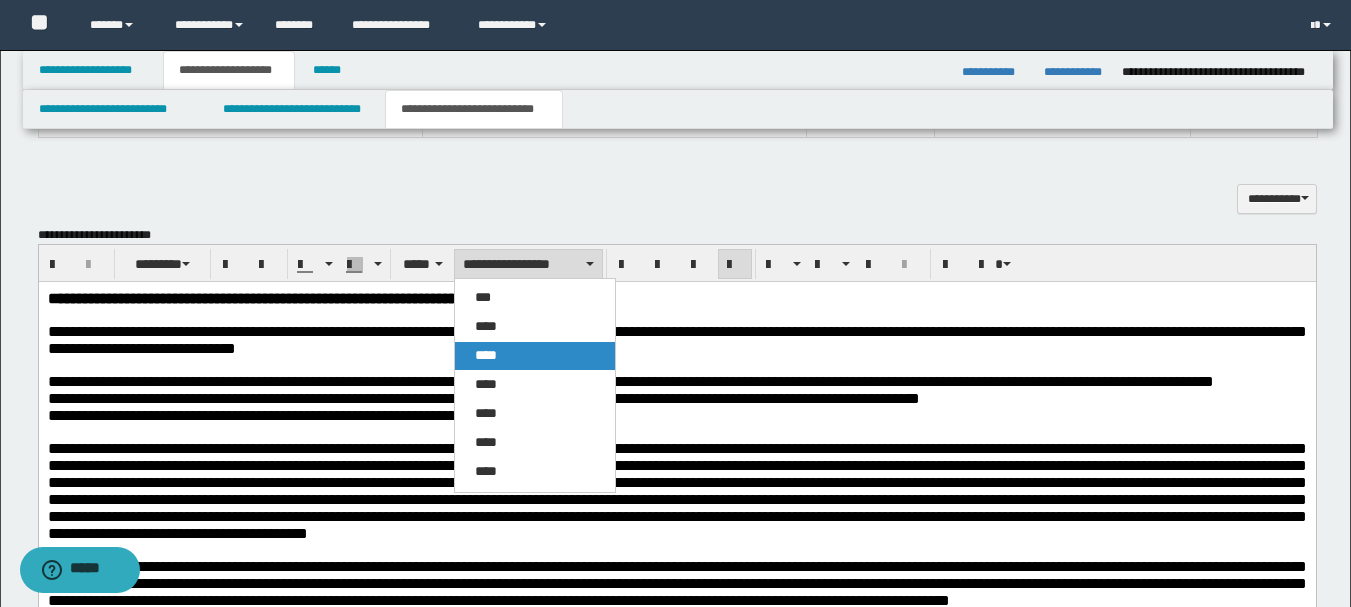 click on "****" at bounding box center [535, 356] 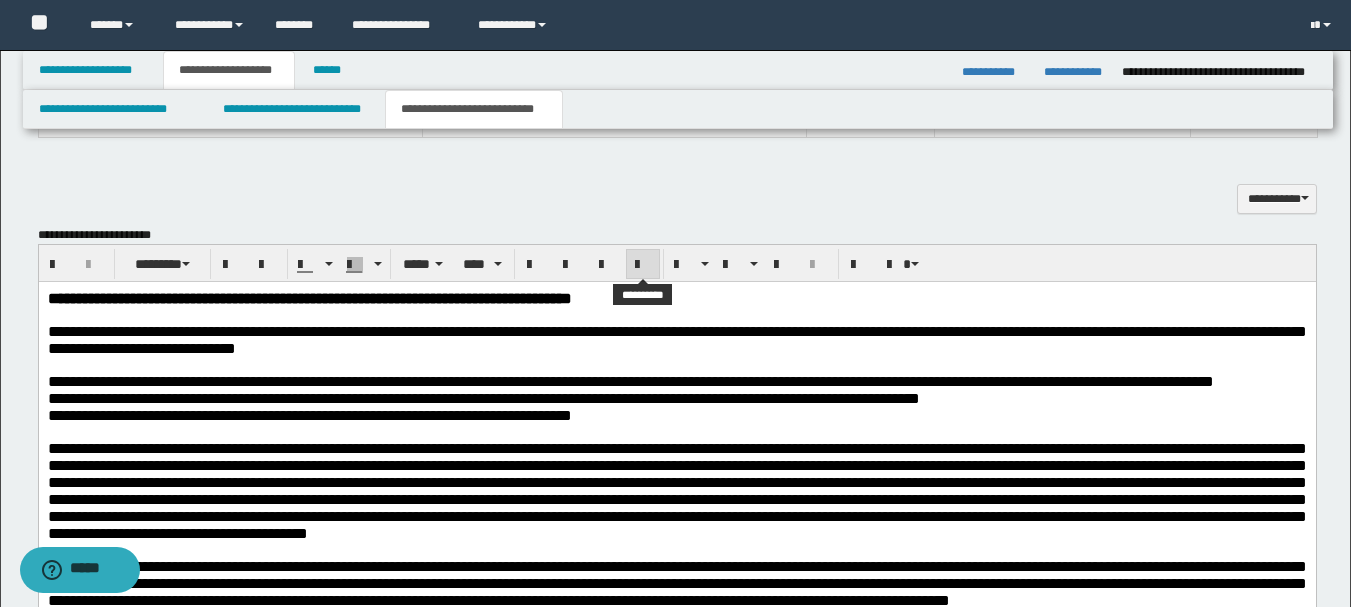 click at bounding box center [643, 265] 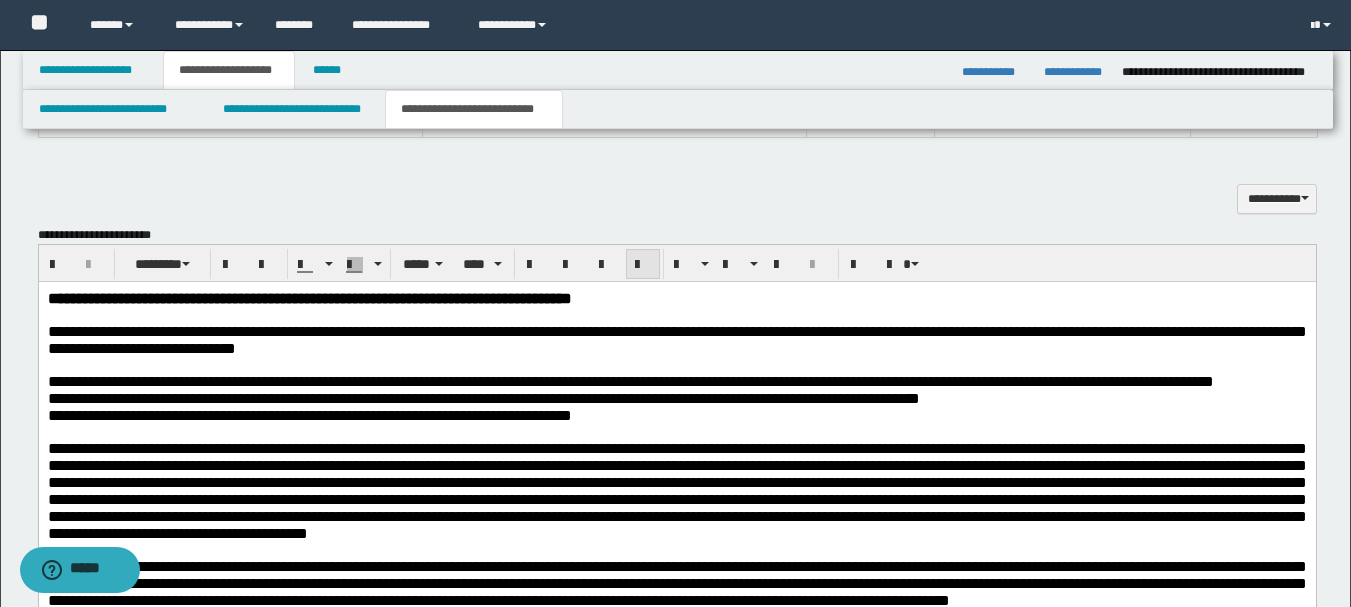 click at bounding box center (643, 265) 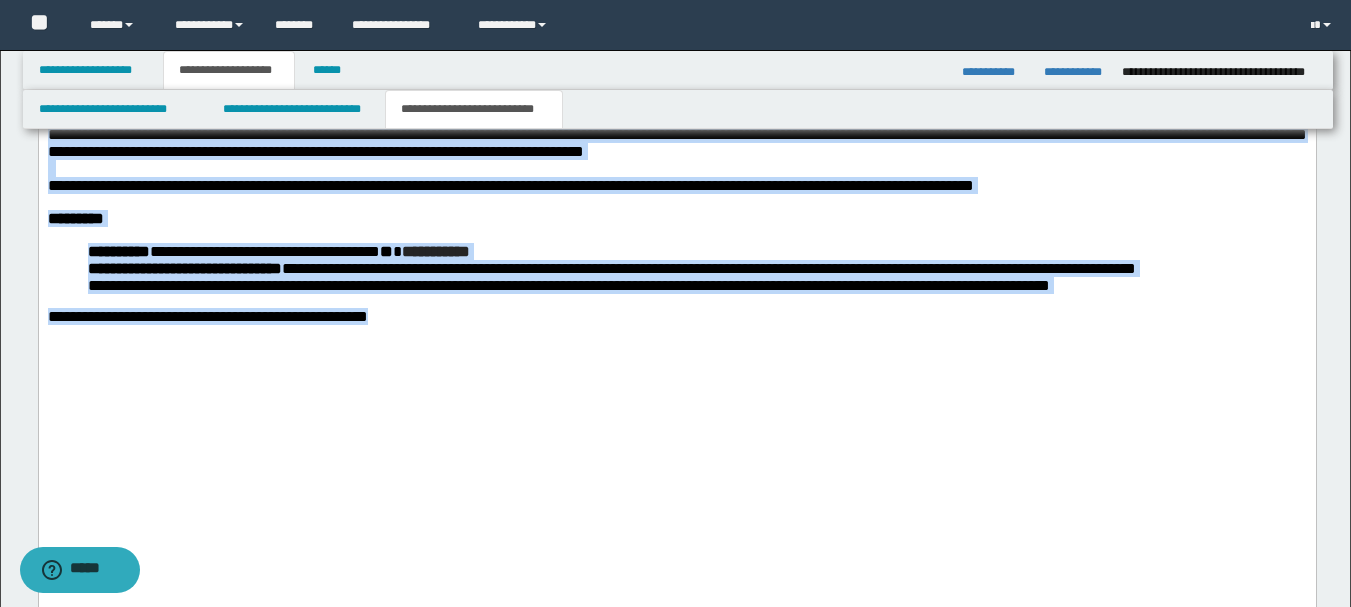 scroll, scrollTop: 3369, scrollLeft: 0, axis: vertical 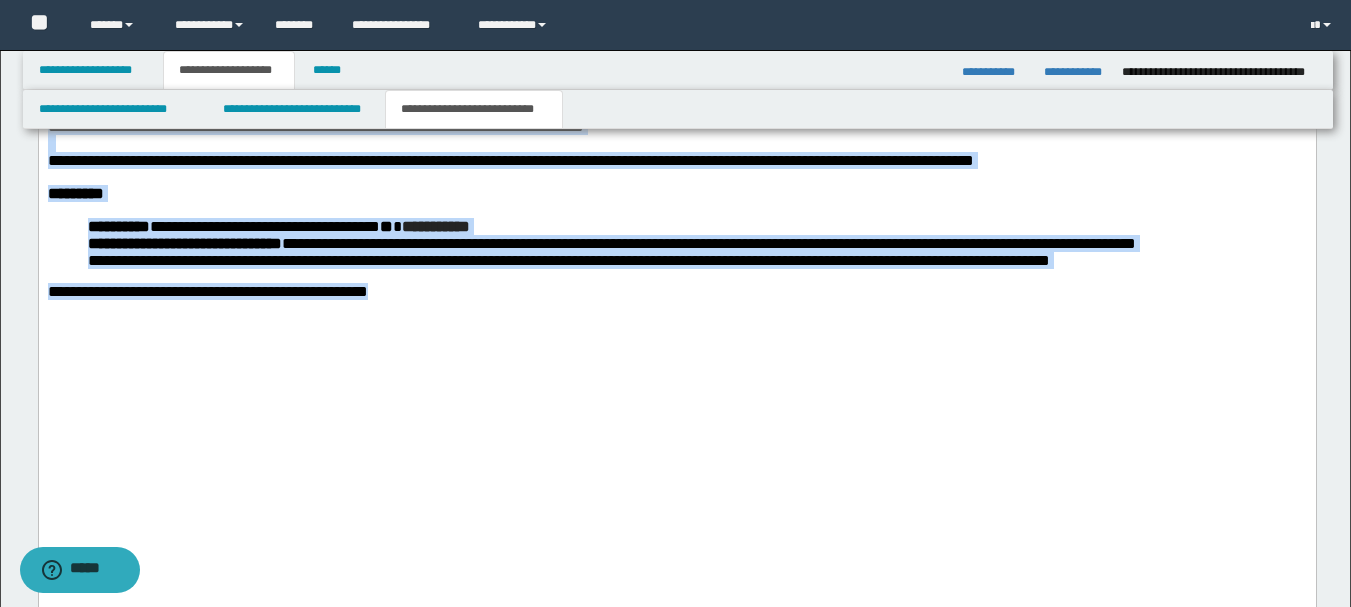 click on "**********" at bounding box center [676, 59] 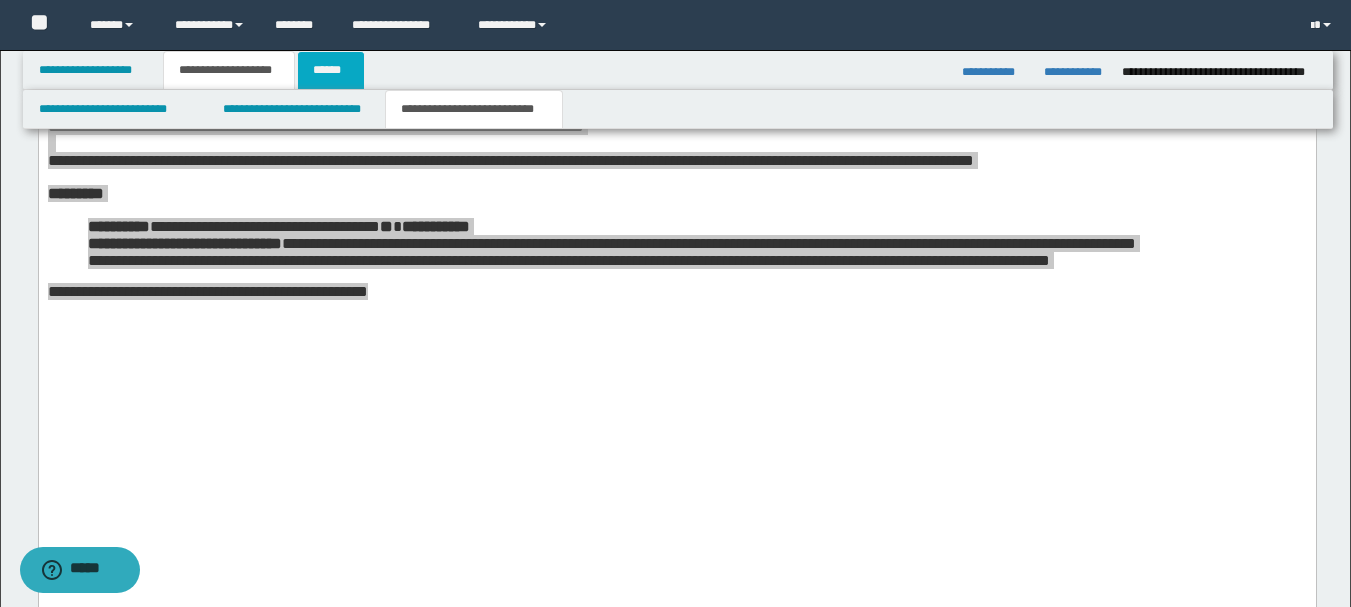 click on "******" at bounding box center [331, 70] 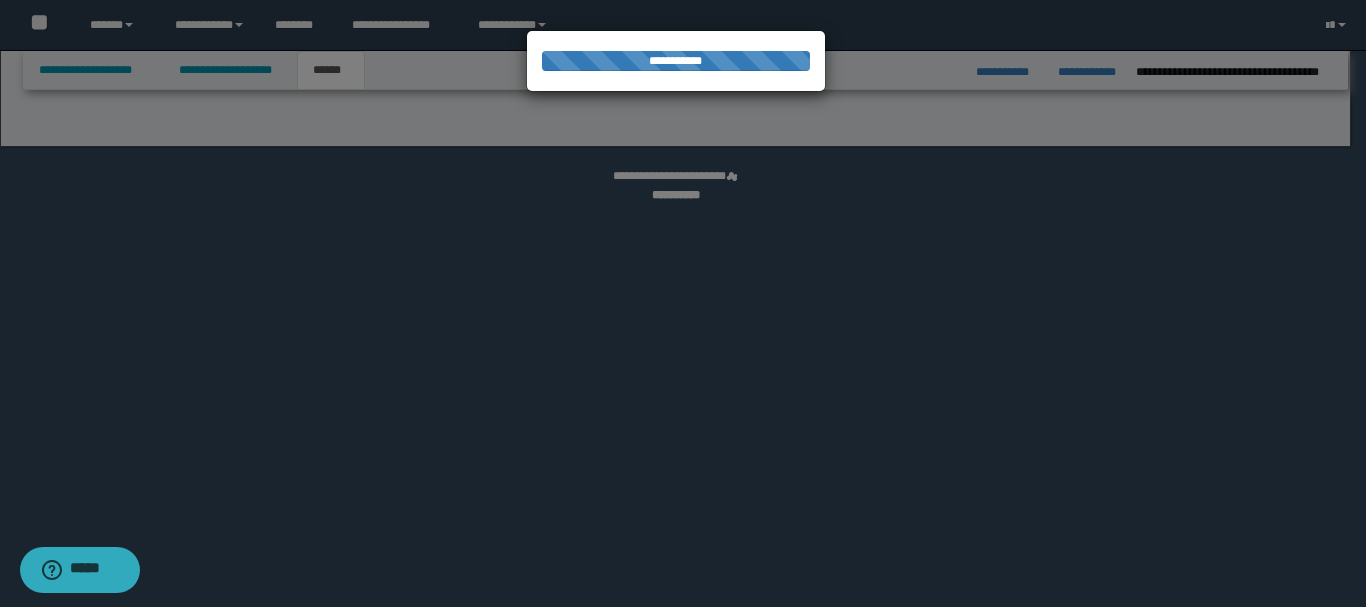 select on "*" 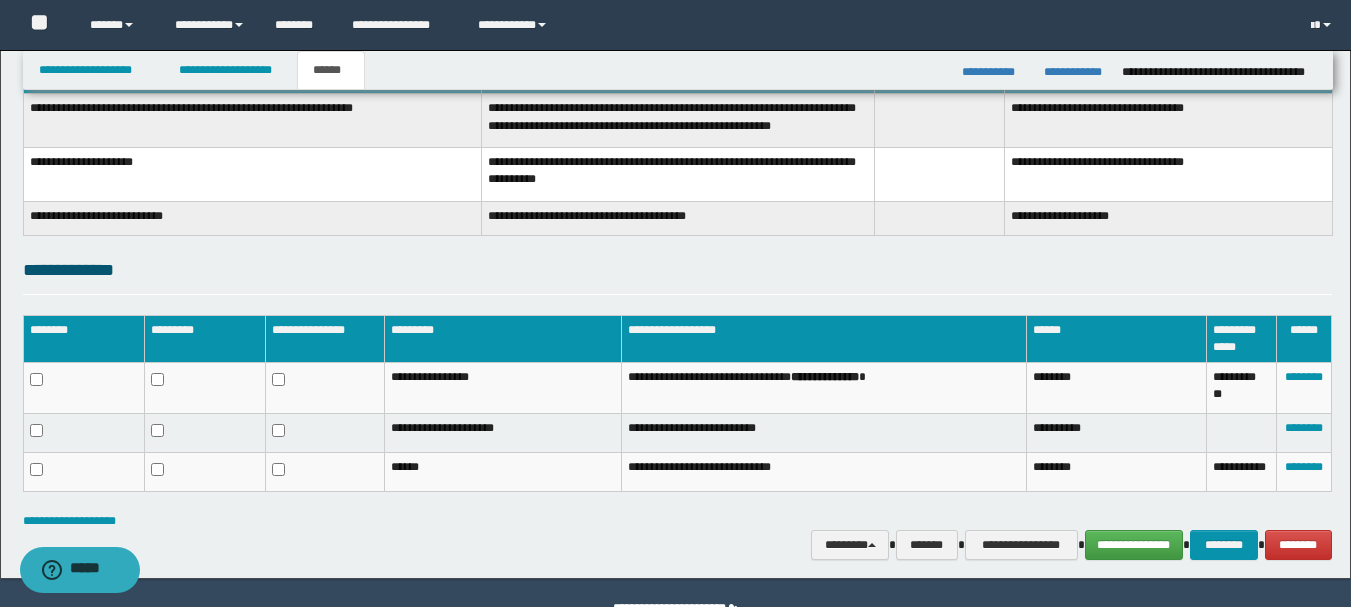 scroll, scrollTop: 397, scrollLeft: 0, axis: vertical 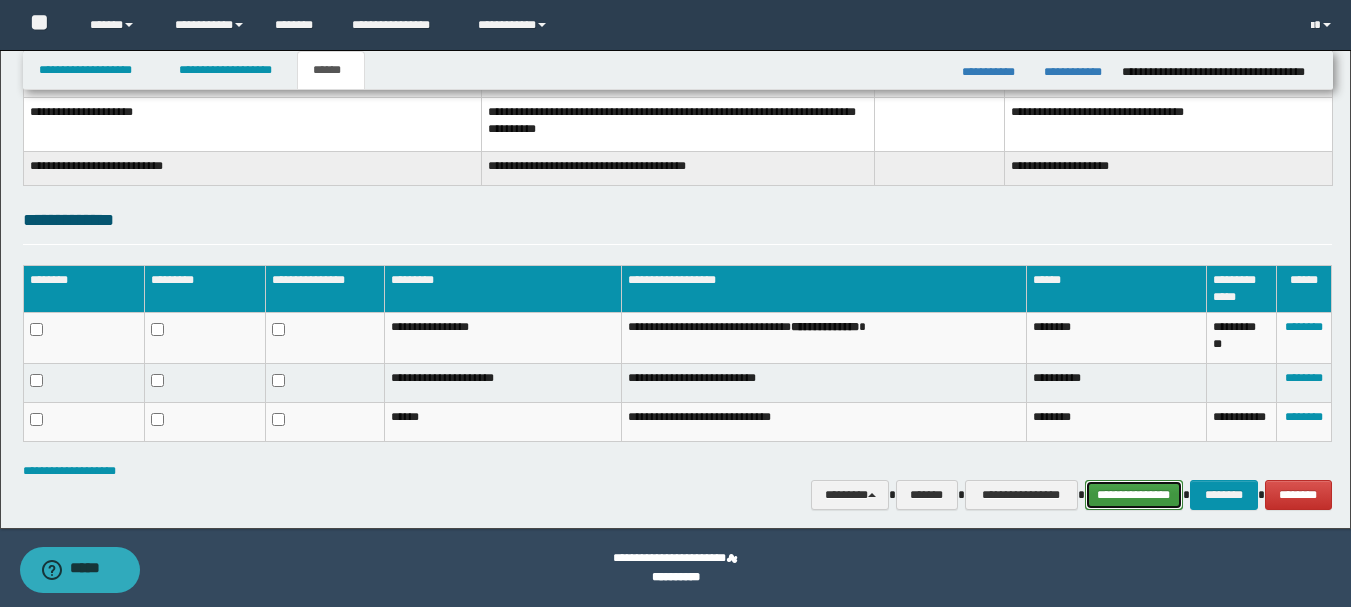 click on "**********" at bounding box center [1134, 495] 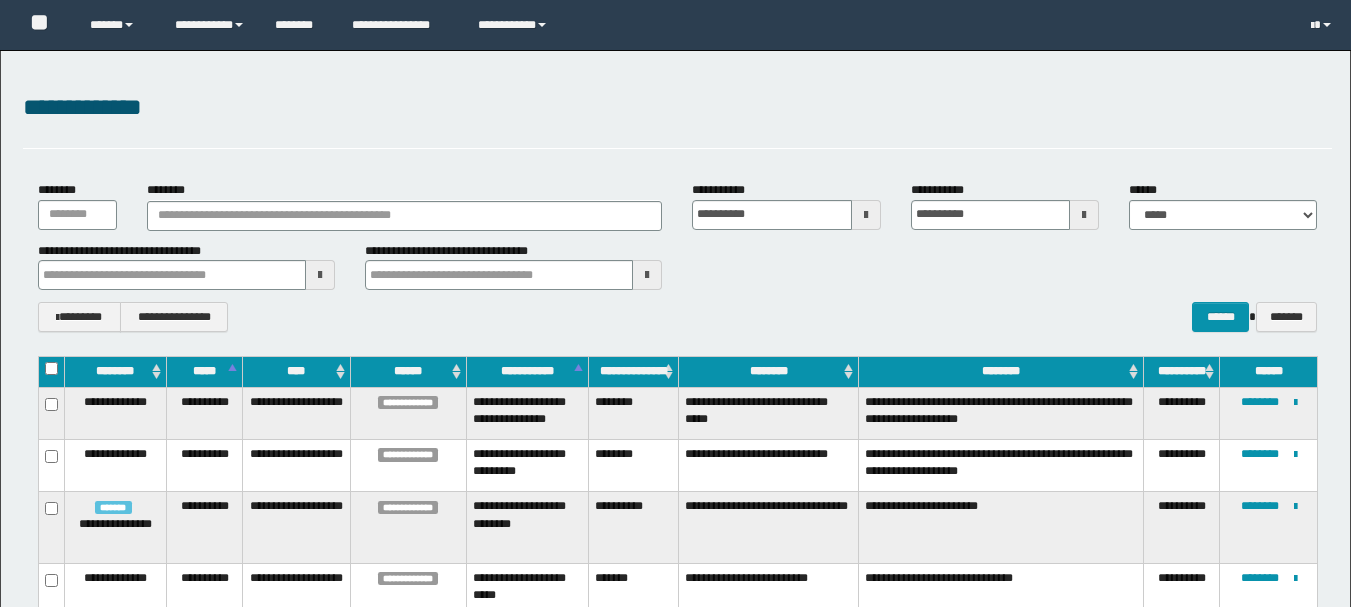 scroll, scrollTop: 200, scrollLeft: 0, axis: vertical 